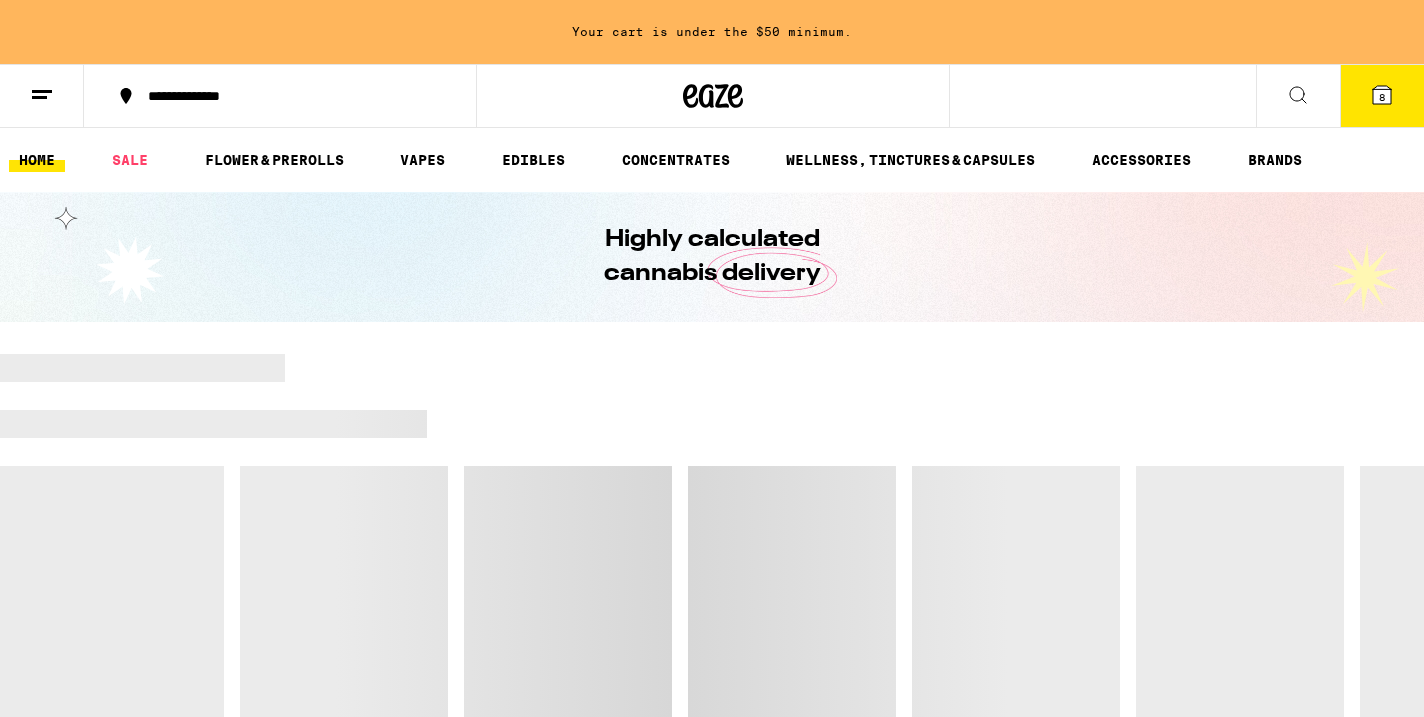 scroll, scrollTop: 0, scrollLeft: 0, axis: both 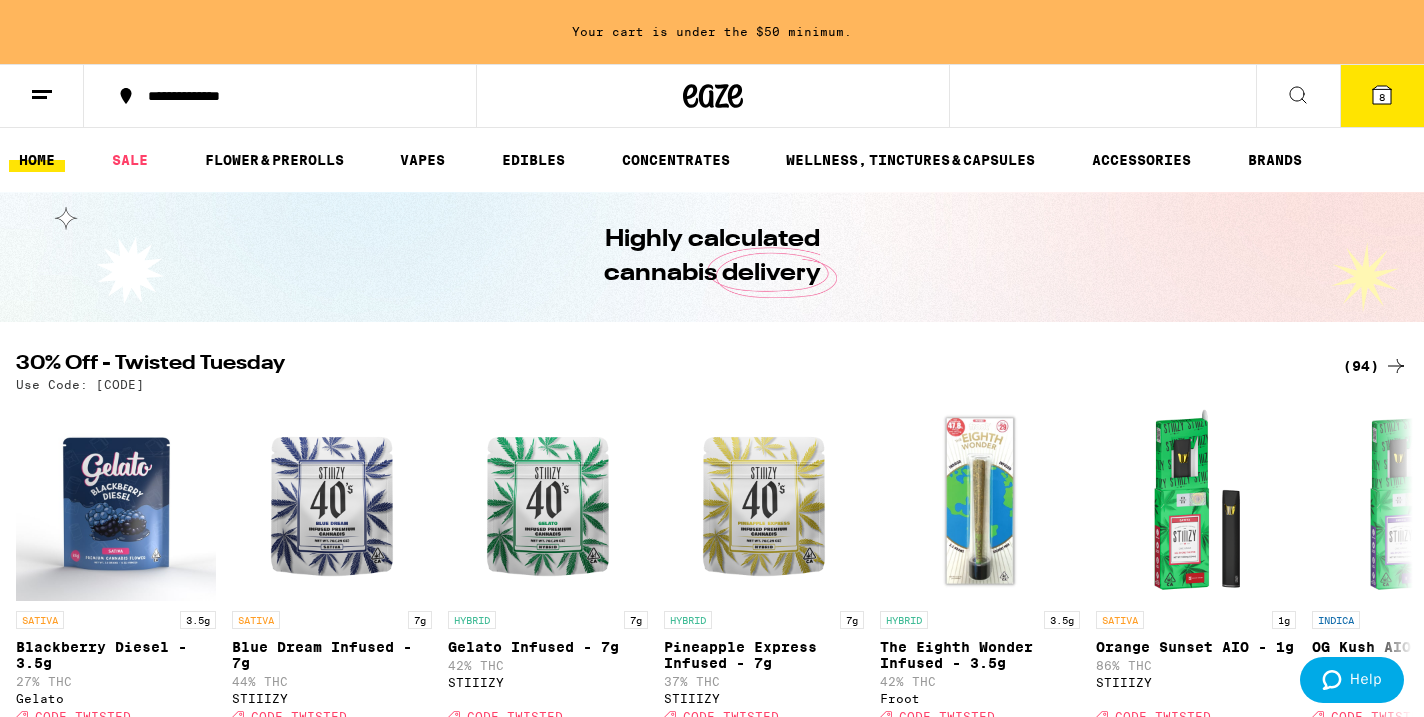 click 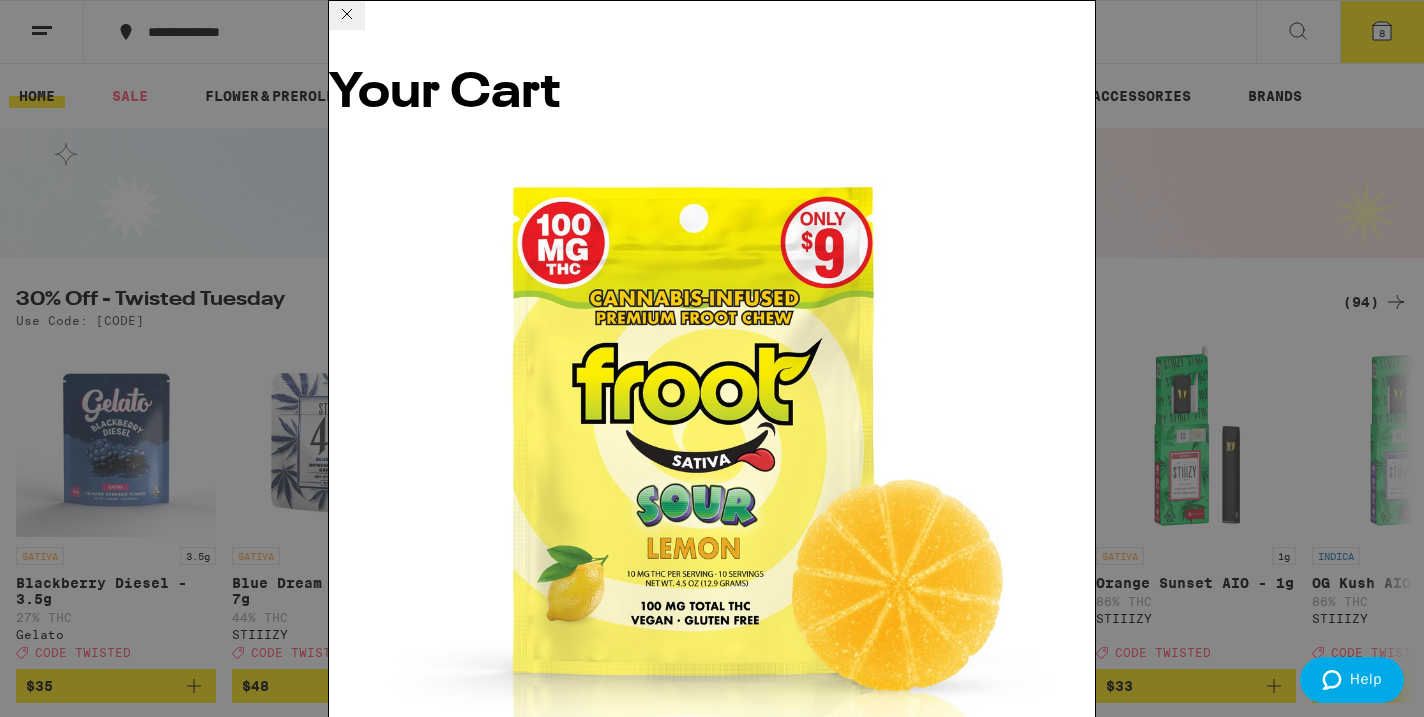 scroll, scrollTop: 112, scrollLeft: 0, axis: vertical 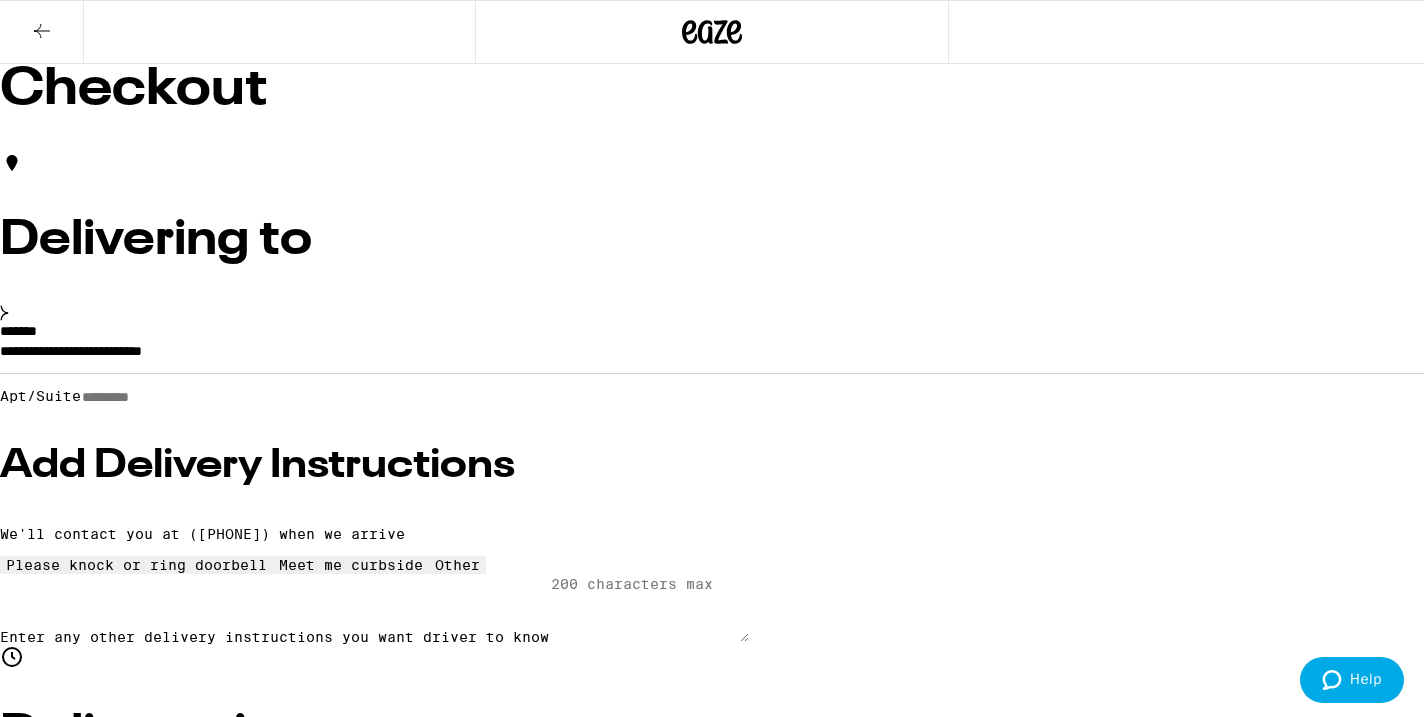 click at bounding box center [42, 32] 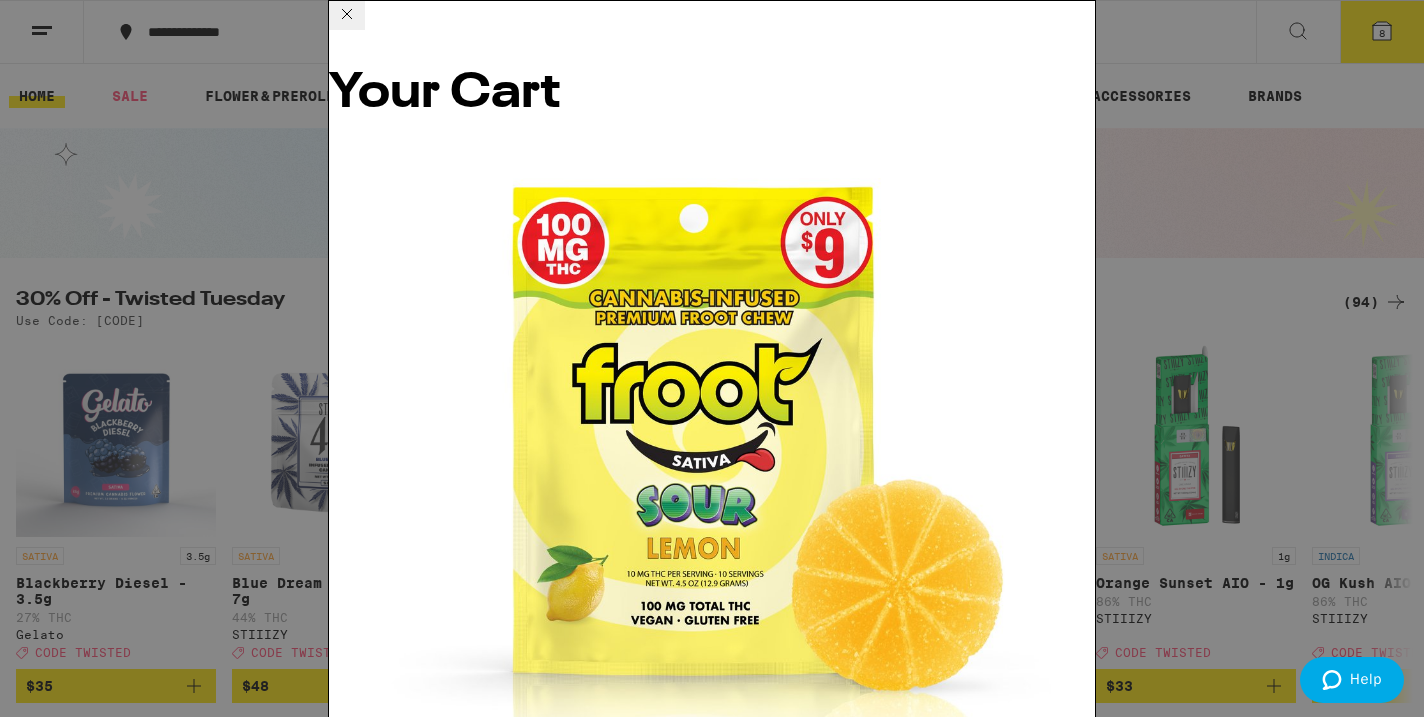 scroll, scrollTop: 0, scrollLeft: 0, axis: both 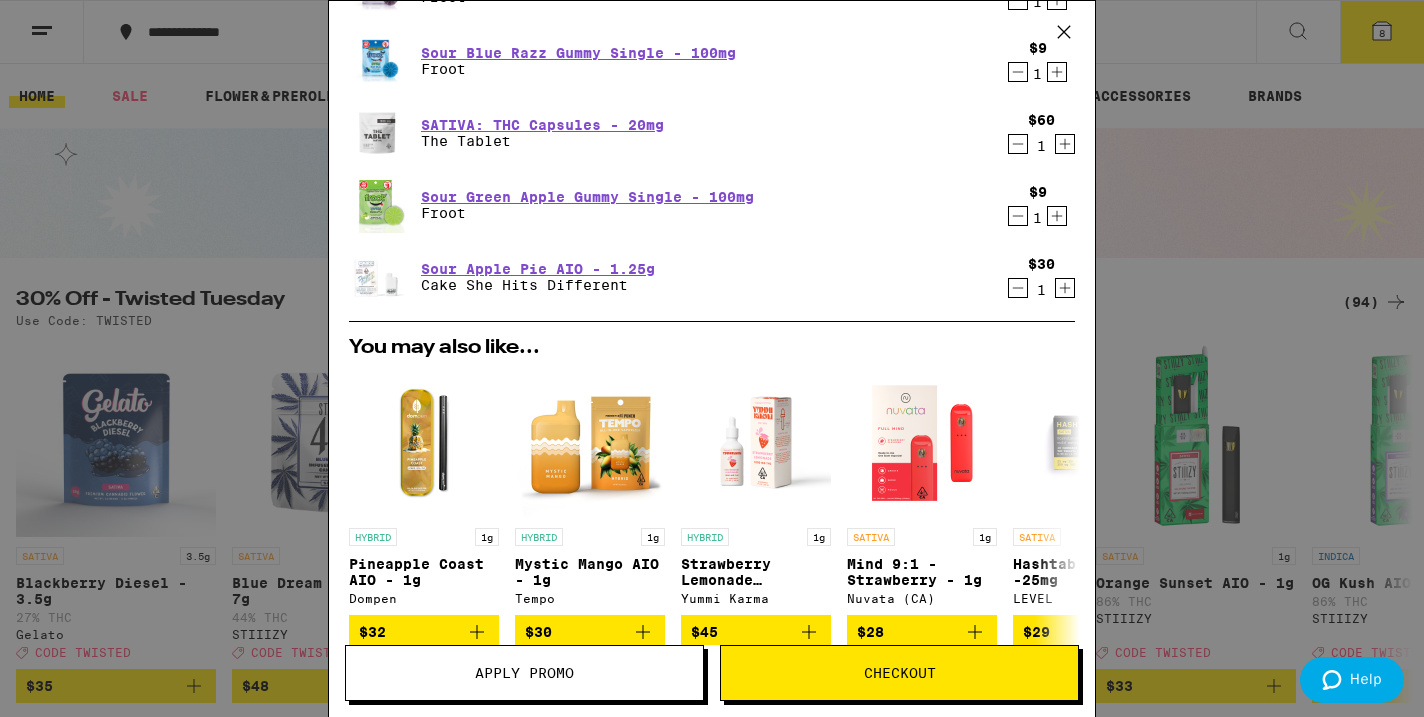 click on "Apply Promo" at bounding box center [524, 673] 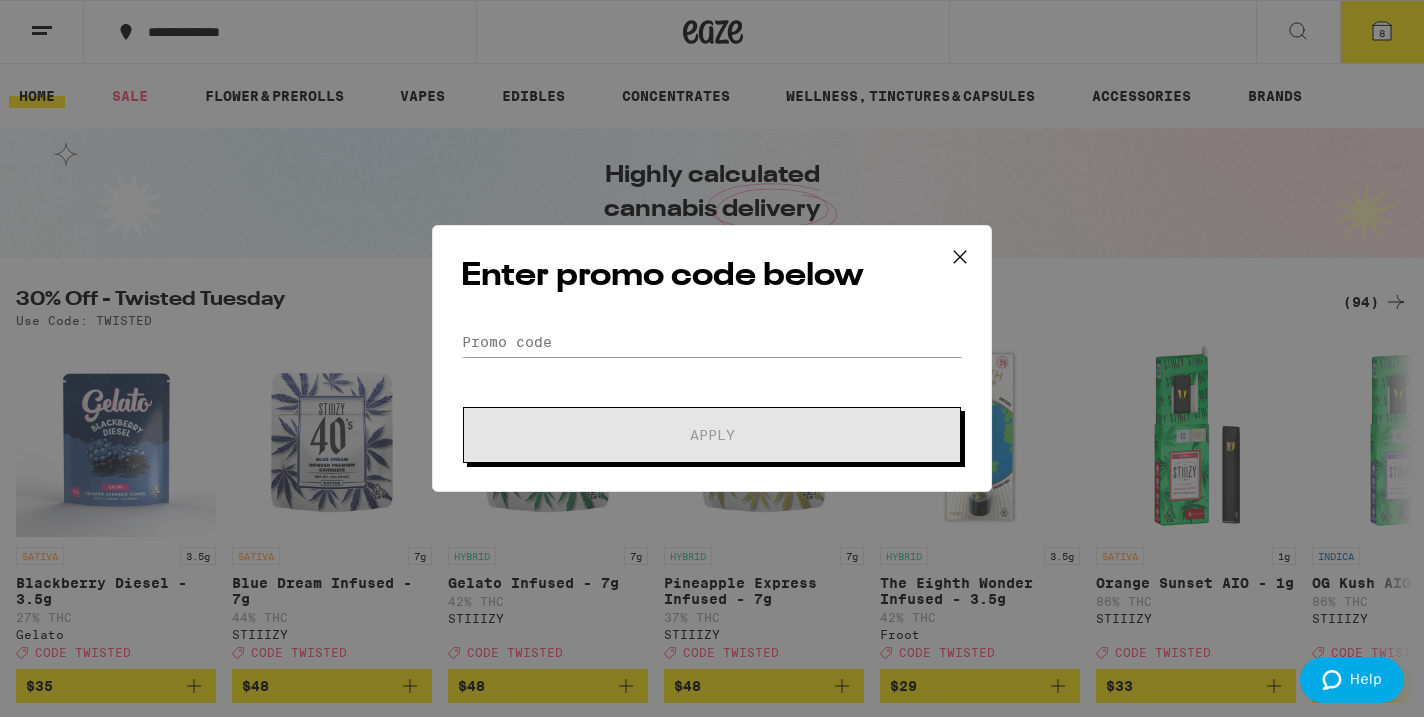scroll, scrollTop: 0, scrollLeft: 0, axis: both 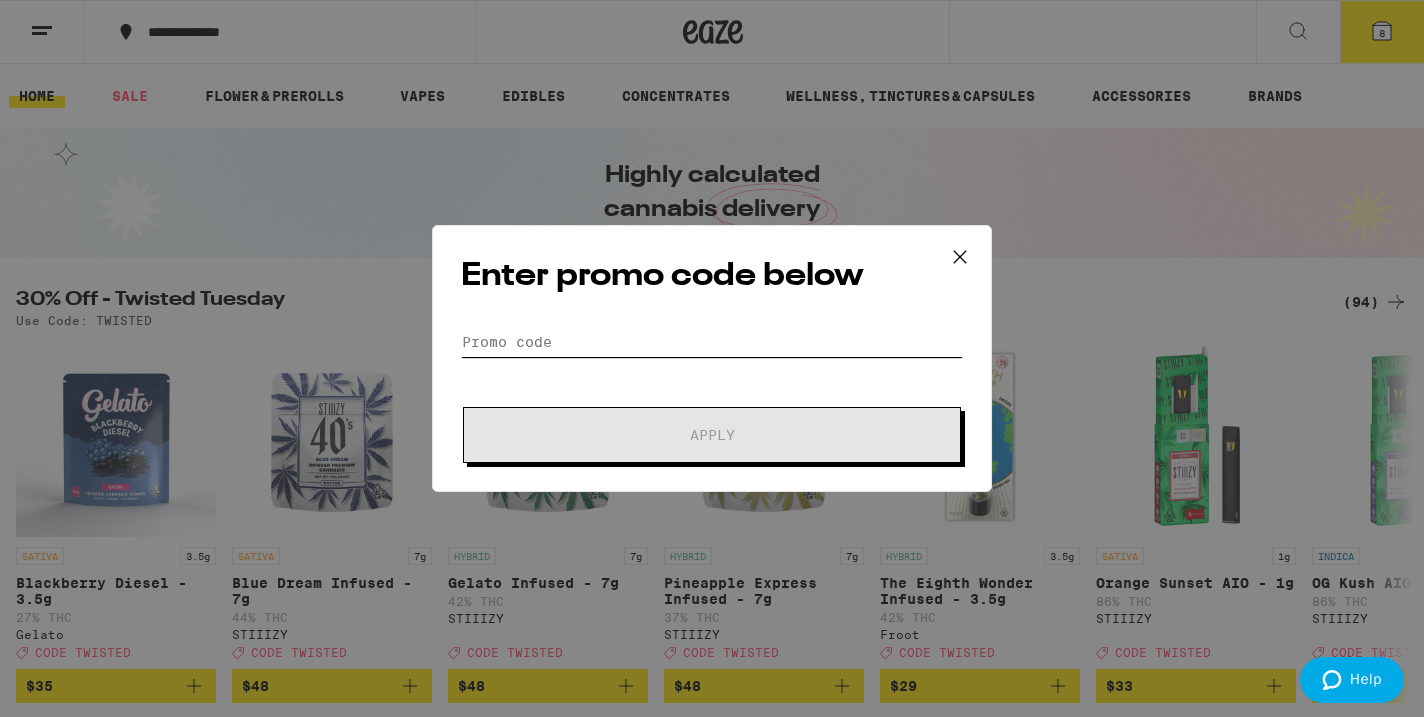 click on "Promo Code" at bounding box center [712, 342] 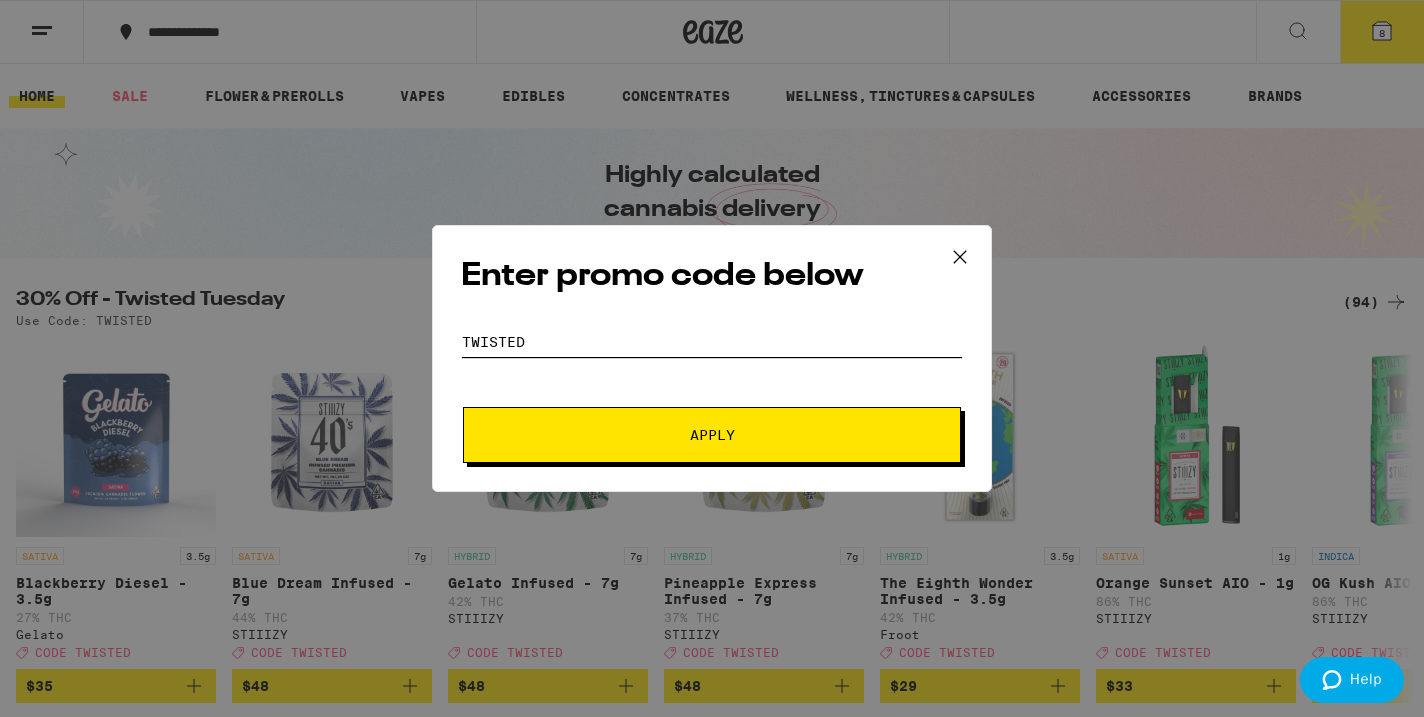 type on "twisted" 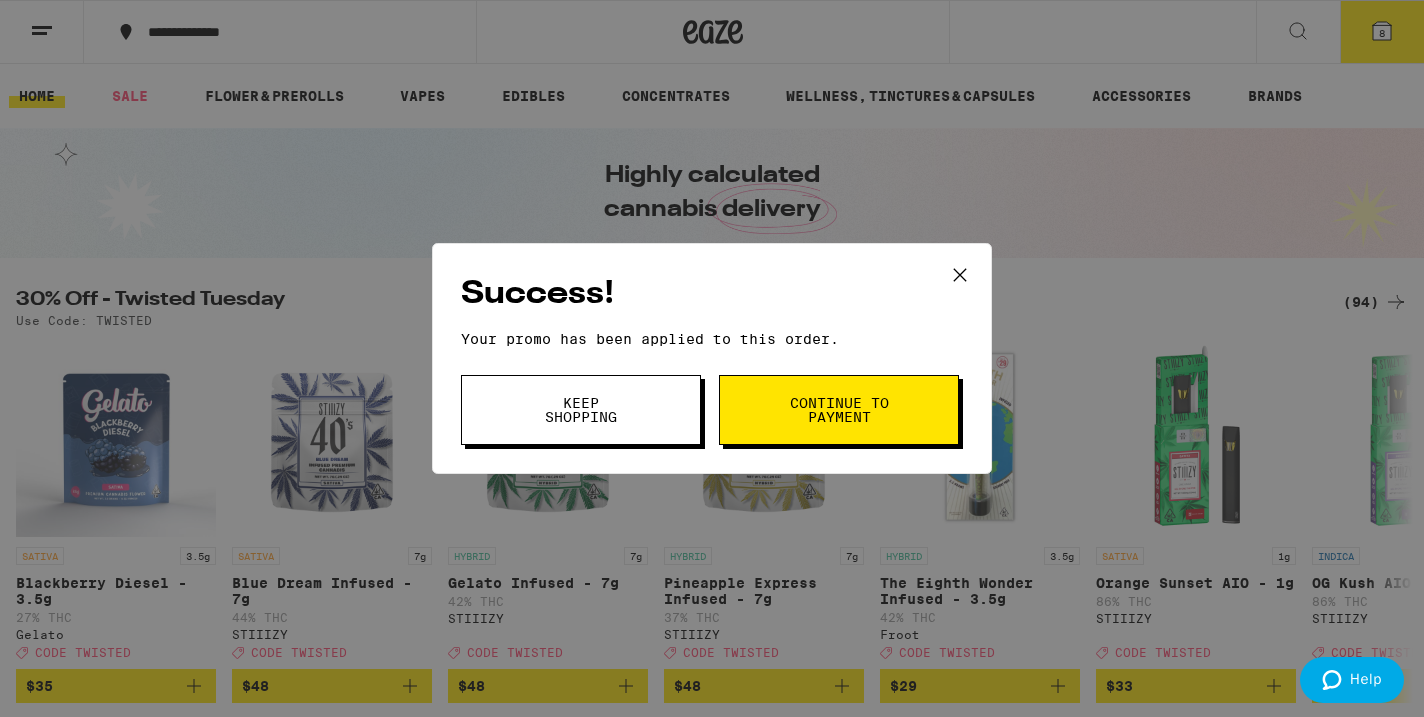 click on "Continue to payment" at bounding box center (839, 410) 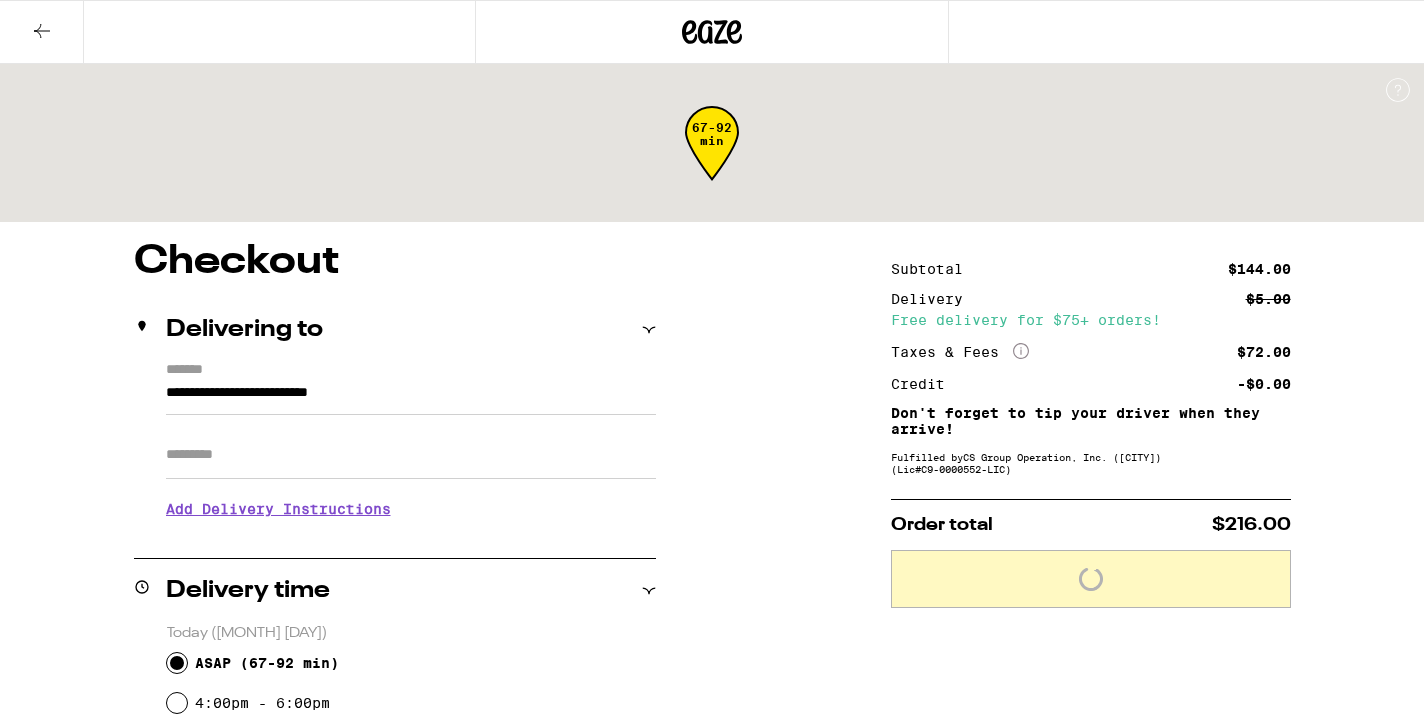scroll, scrollTop: 0, scrollLeft: 0, axis: both 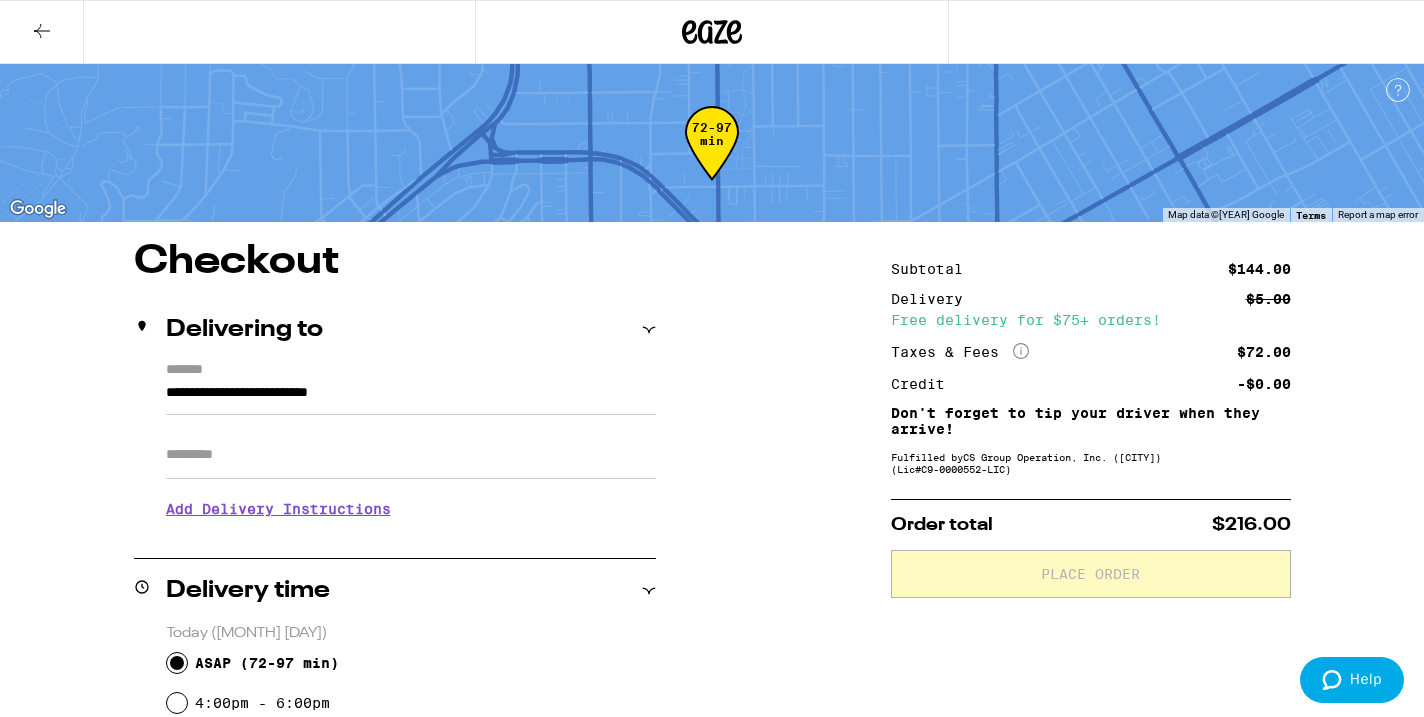 click on "Apt/Suite" at bounding box center (411, 455) 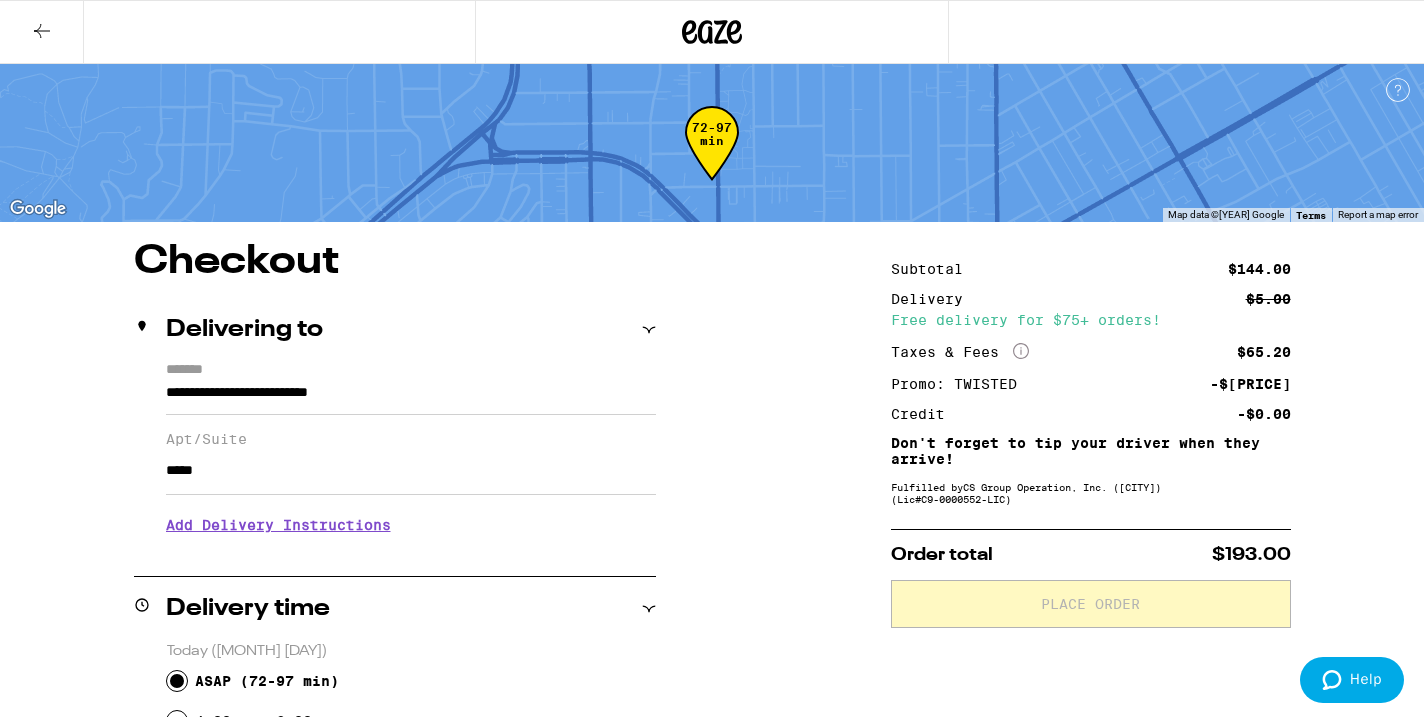 type on "*****" 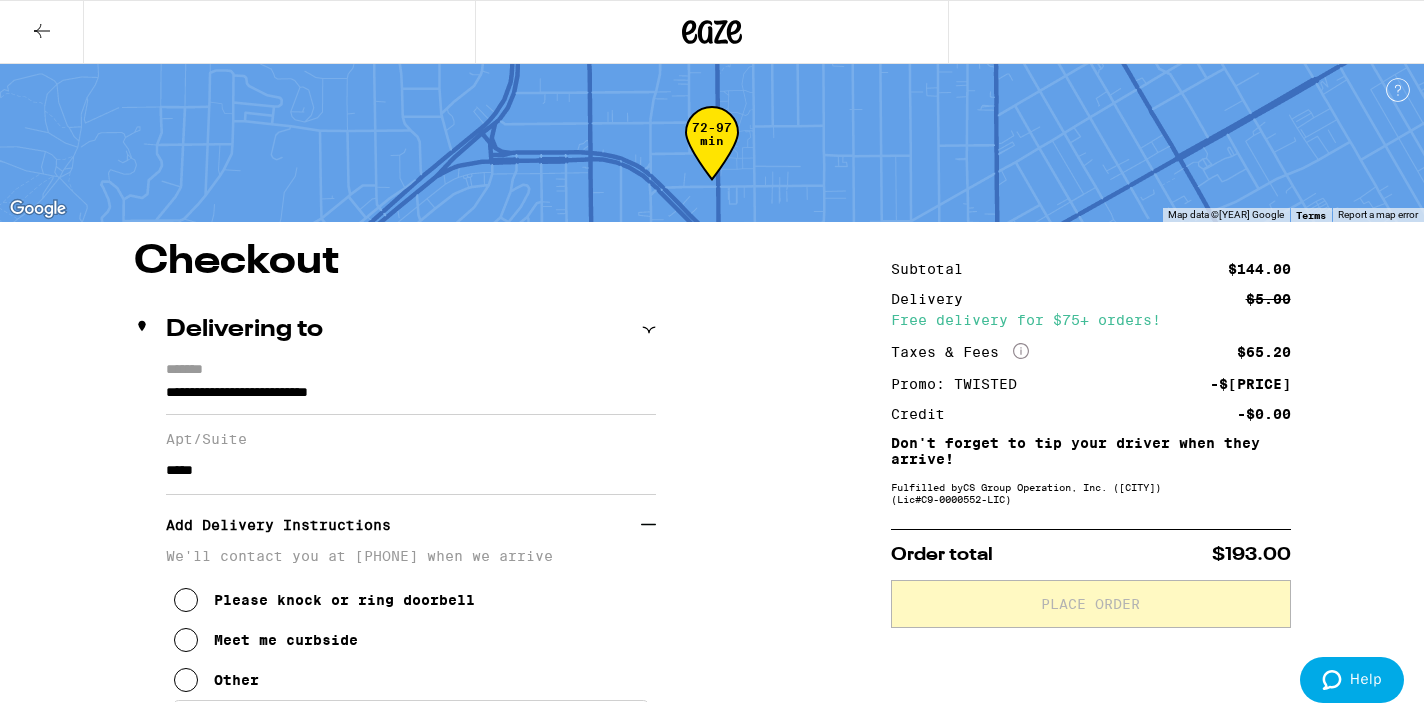 click on "Please knock or ring doorbell" at bounding box center [324, 600] 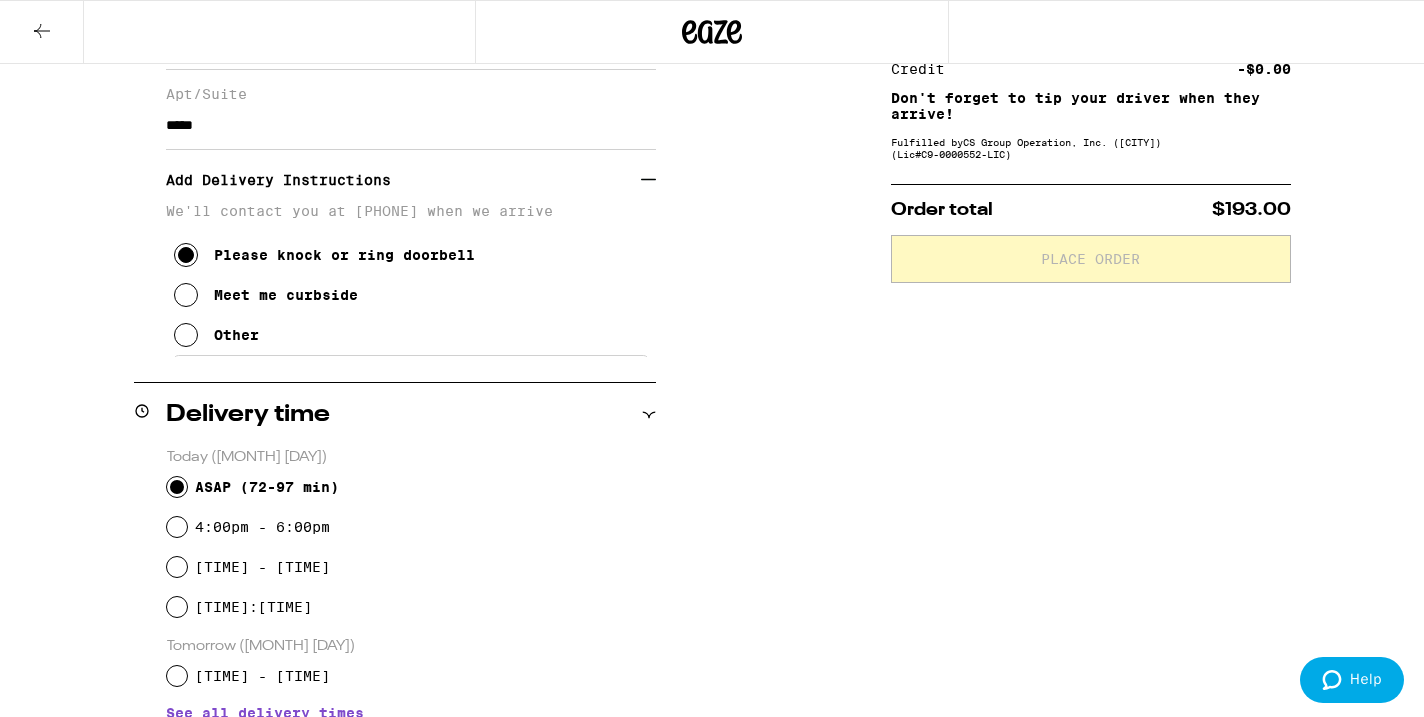 scroll, scrollTop: 486, scrollLeft: 0, axis: vertical 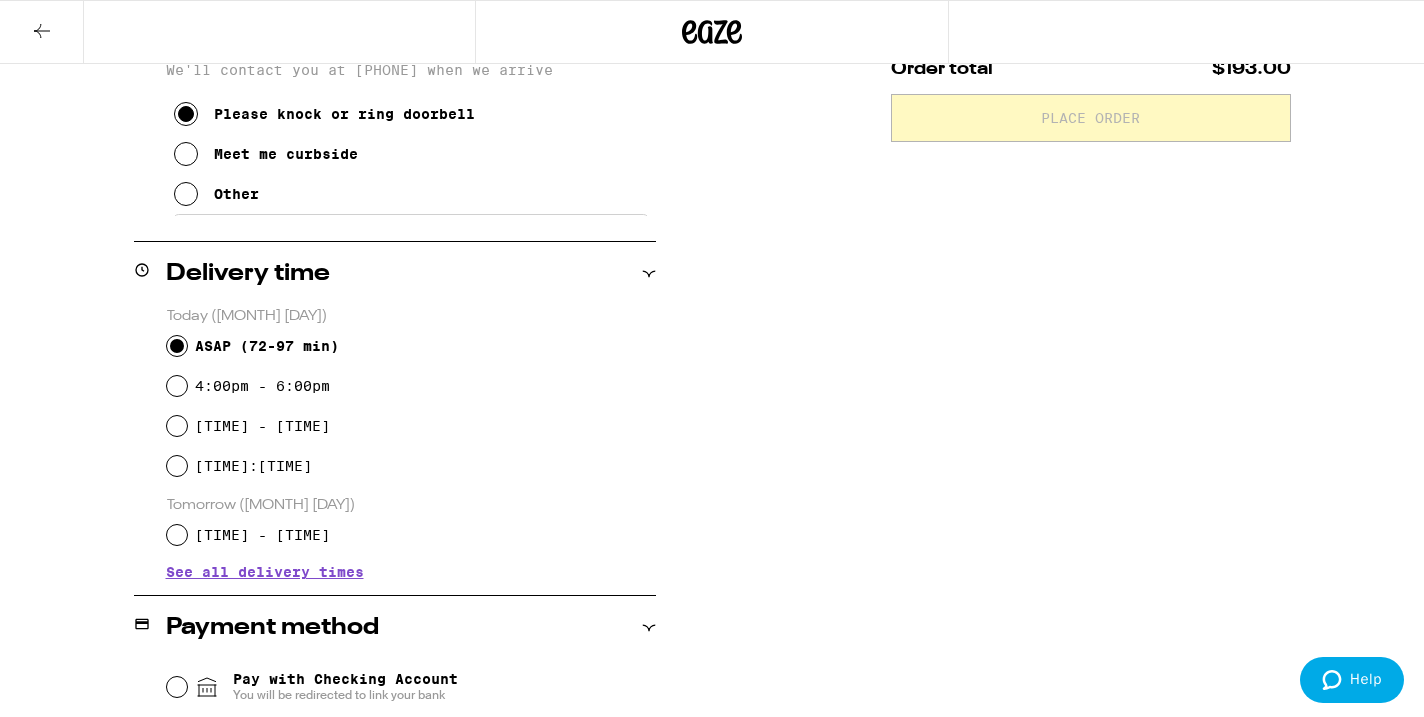 click on "You will be redirected to link your bank" at bounding box center (345, 695) 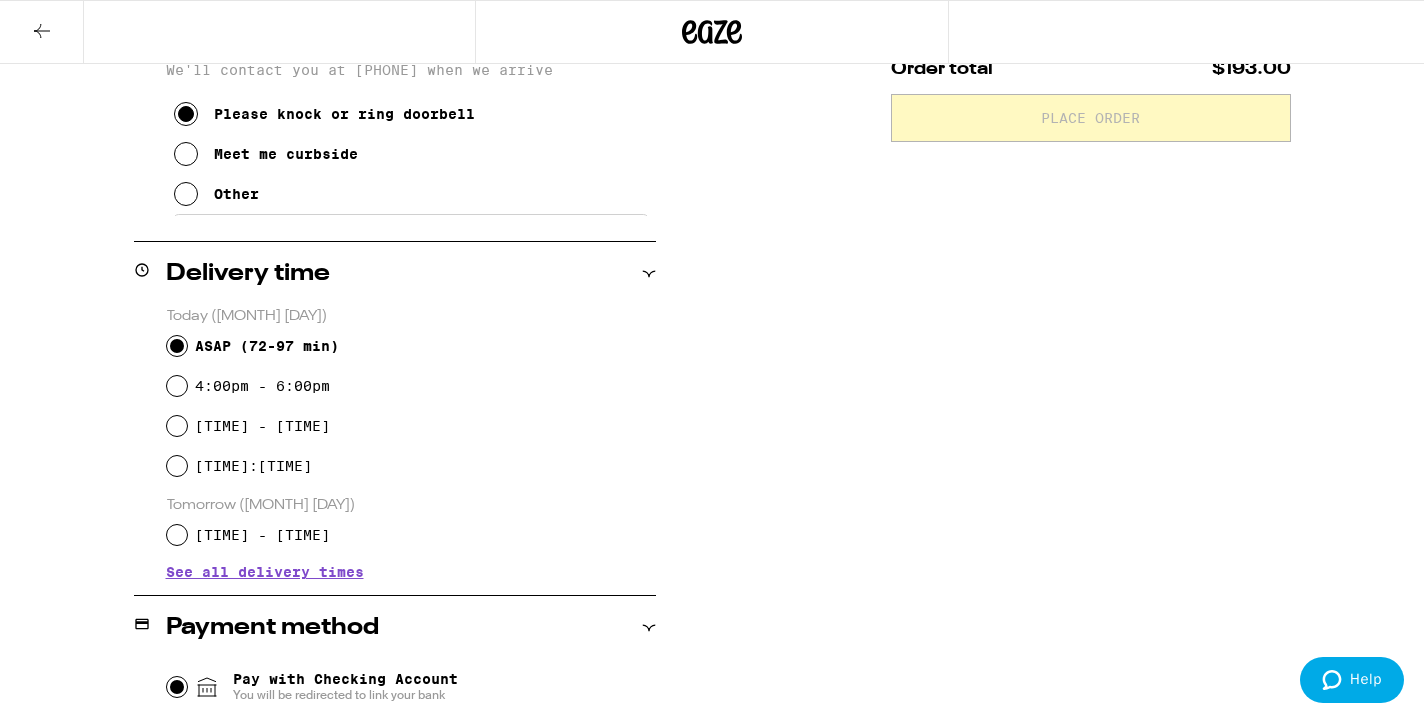 click on "Pay with Checking Account You will be redirected to link your bank" at bounding box center [177, 687] 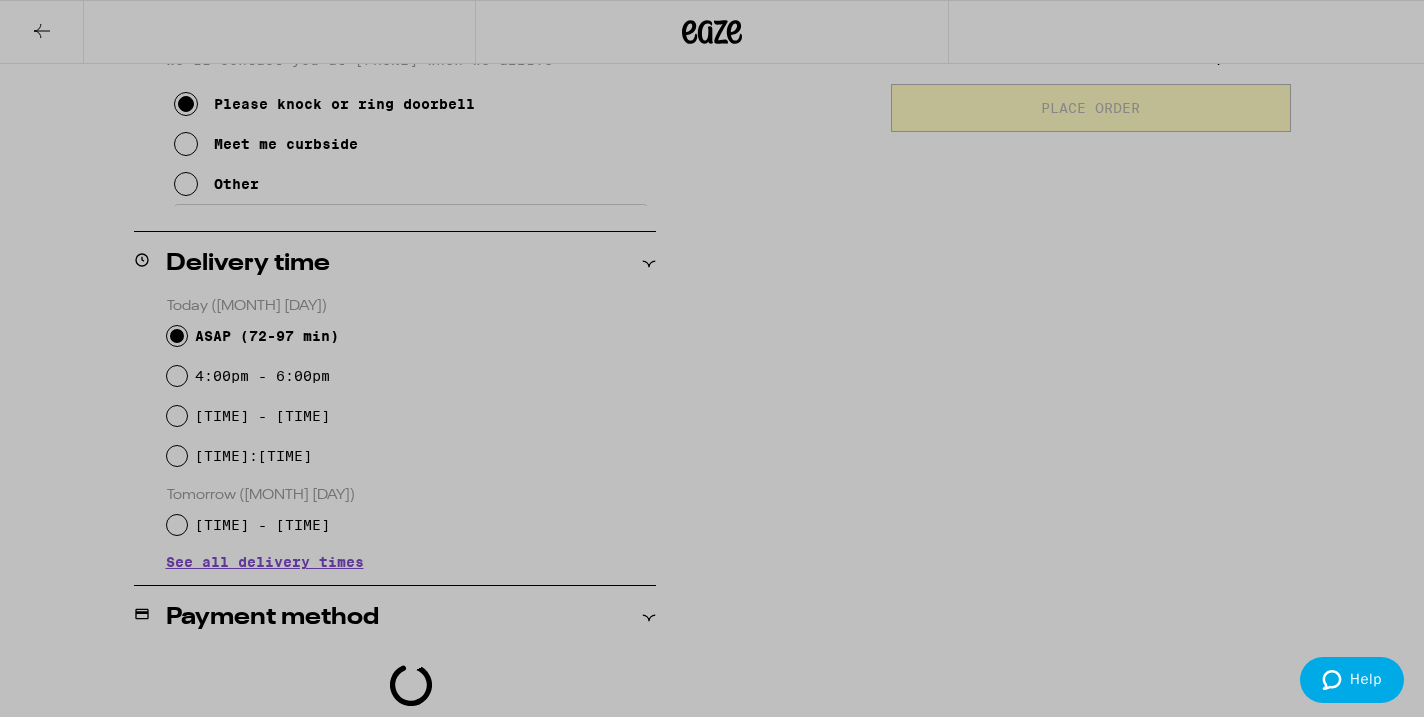 scroll, scrollTop: 827, scrollLeft: 0, axis: vertical 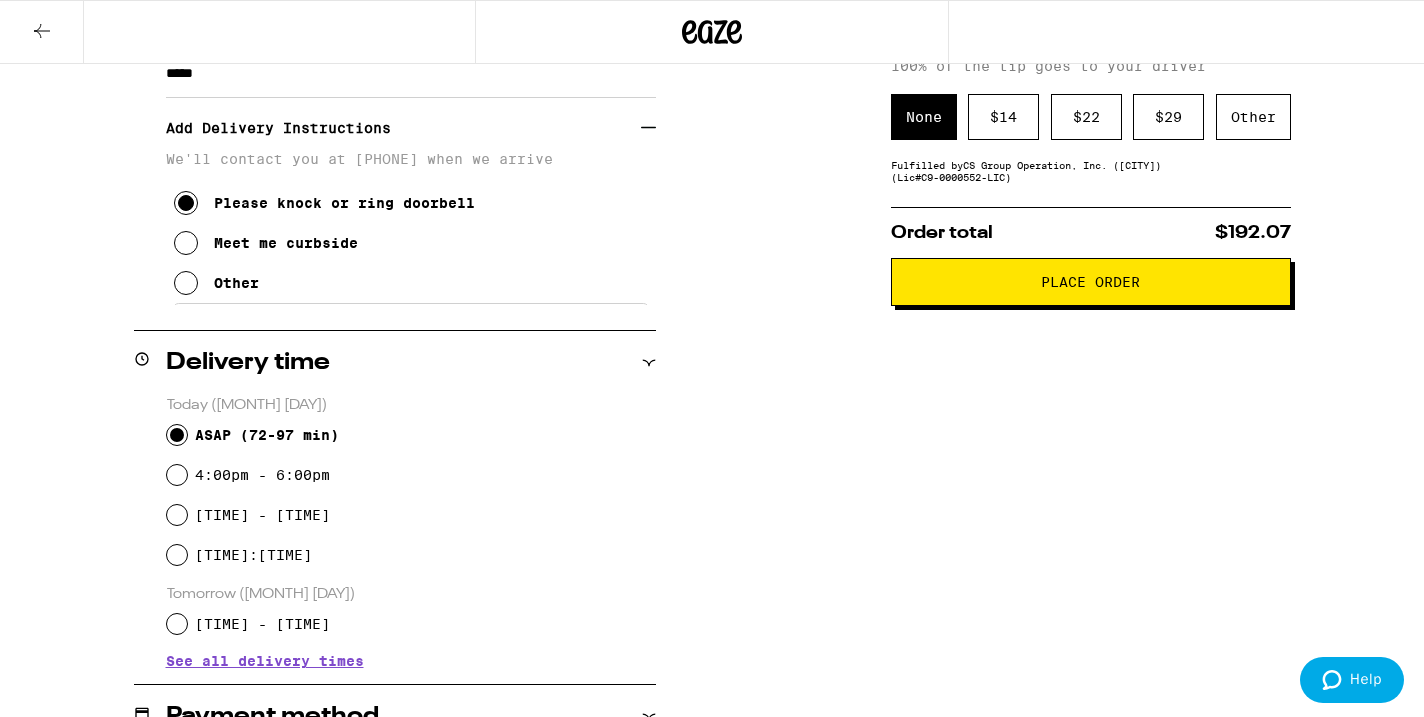 click on "Place Order" at bounding box center (1090, 282) 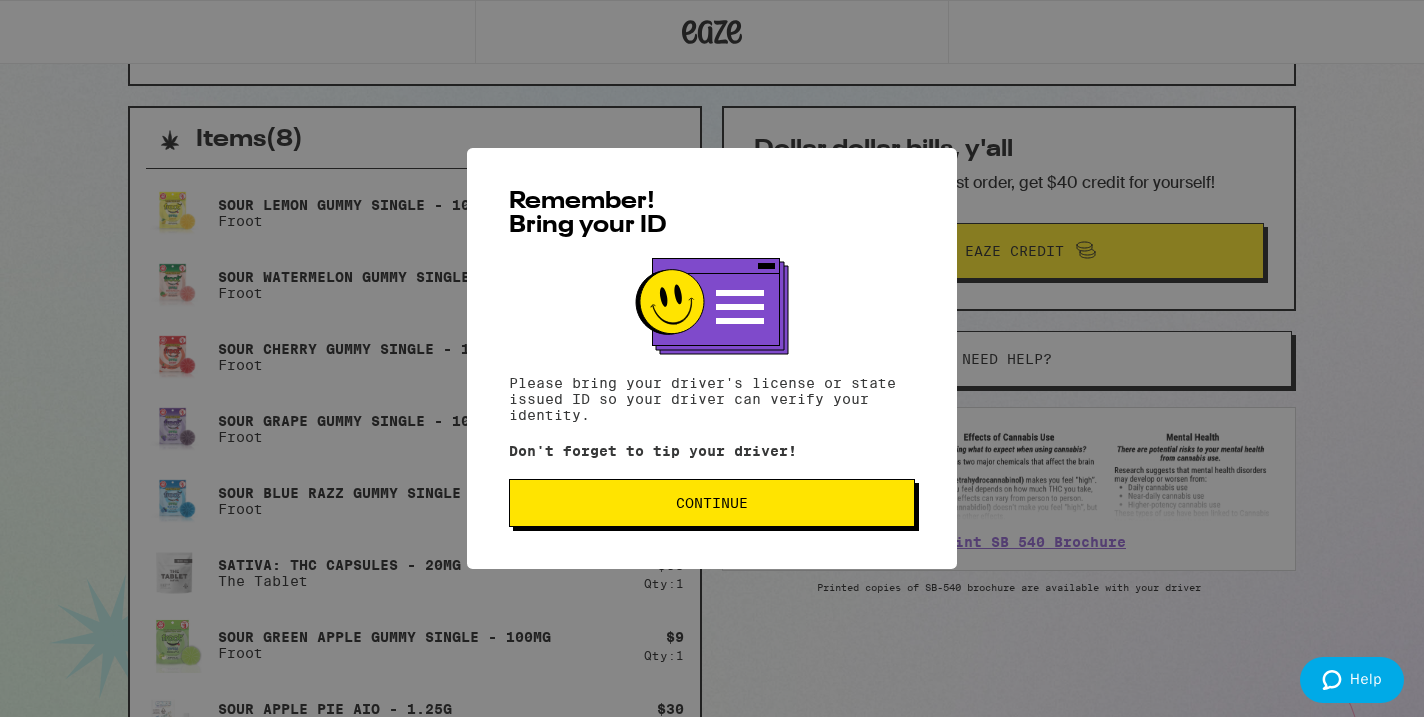 scroll, scrollTop: 0, scrollLeft: 0, axis: both 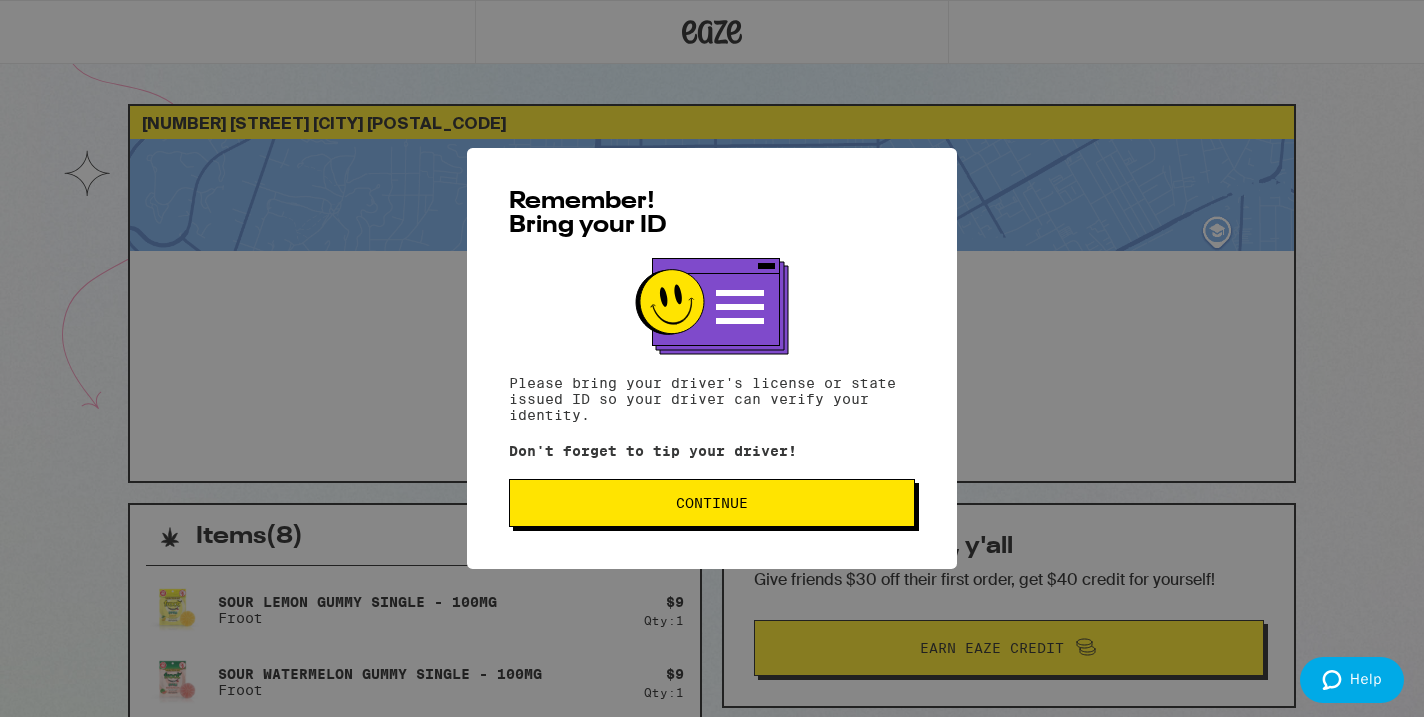 click on "Continue" at bounding box center (712, 503) 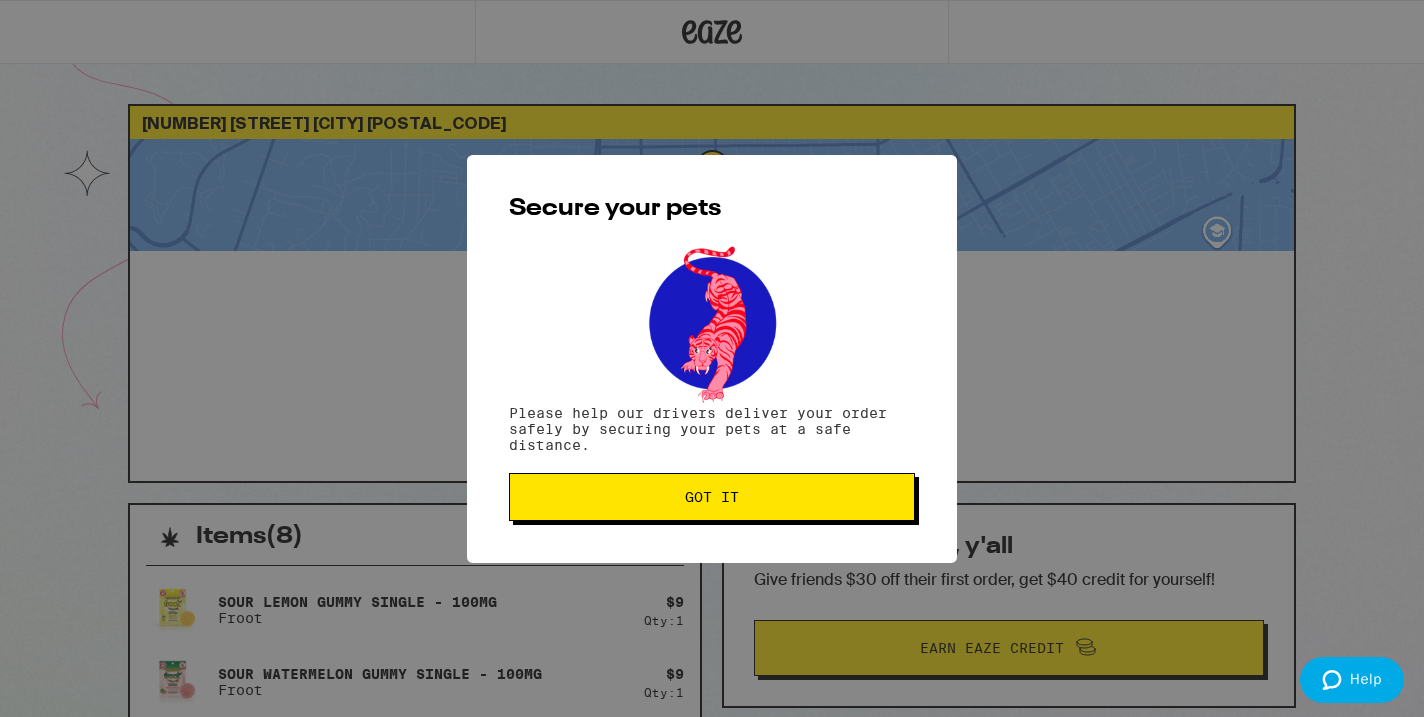 click on "Got it" at bounding box center [712, 497] 